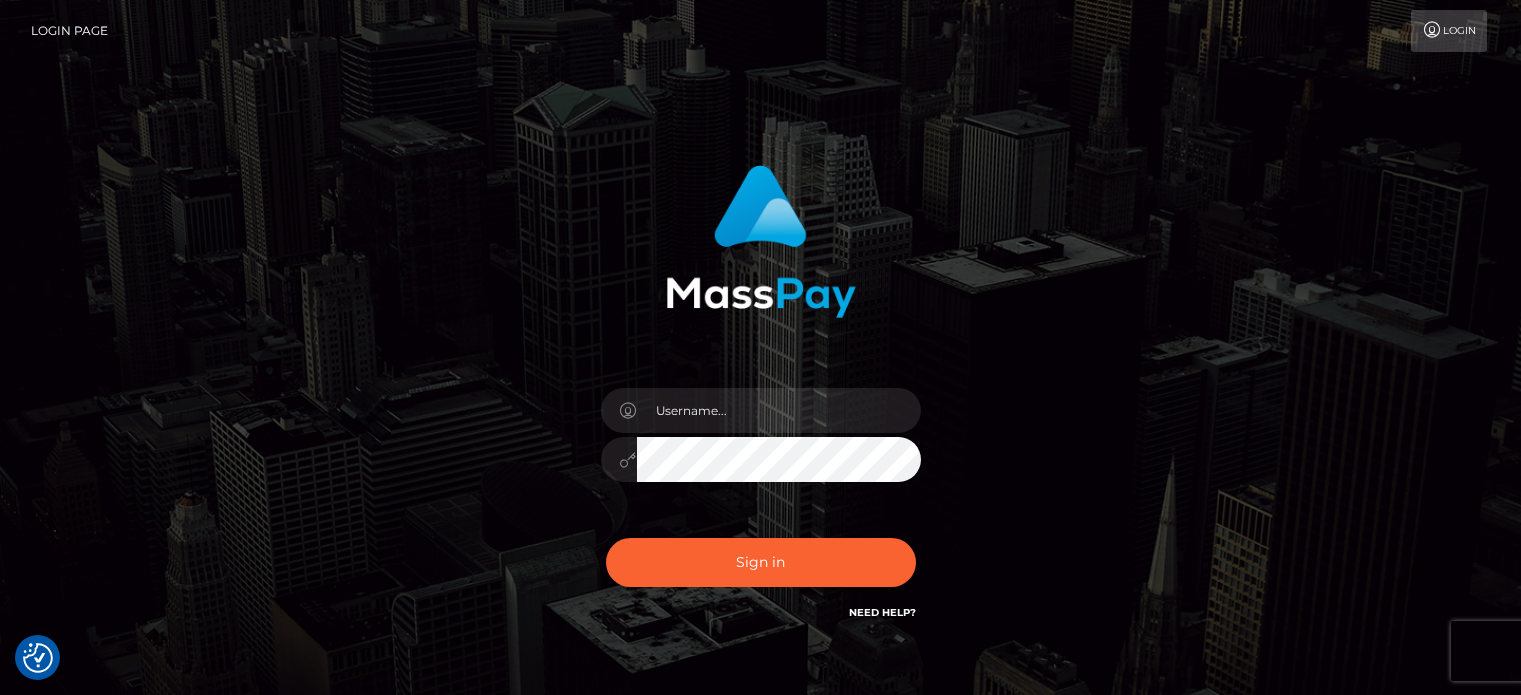 scroll, scrollTop: 0, scrollLeft: 0, axis: both 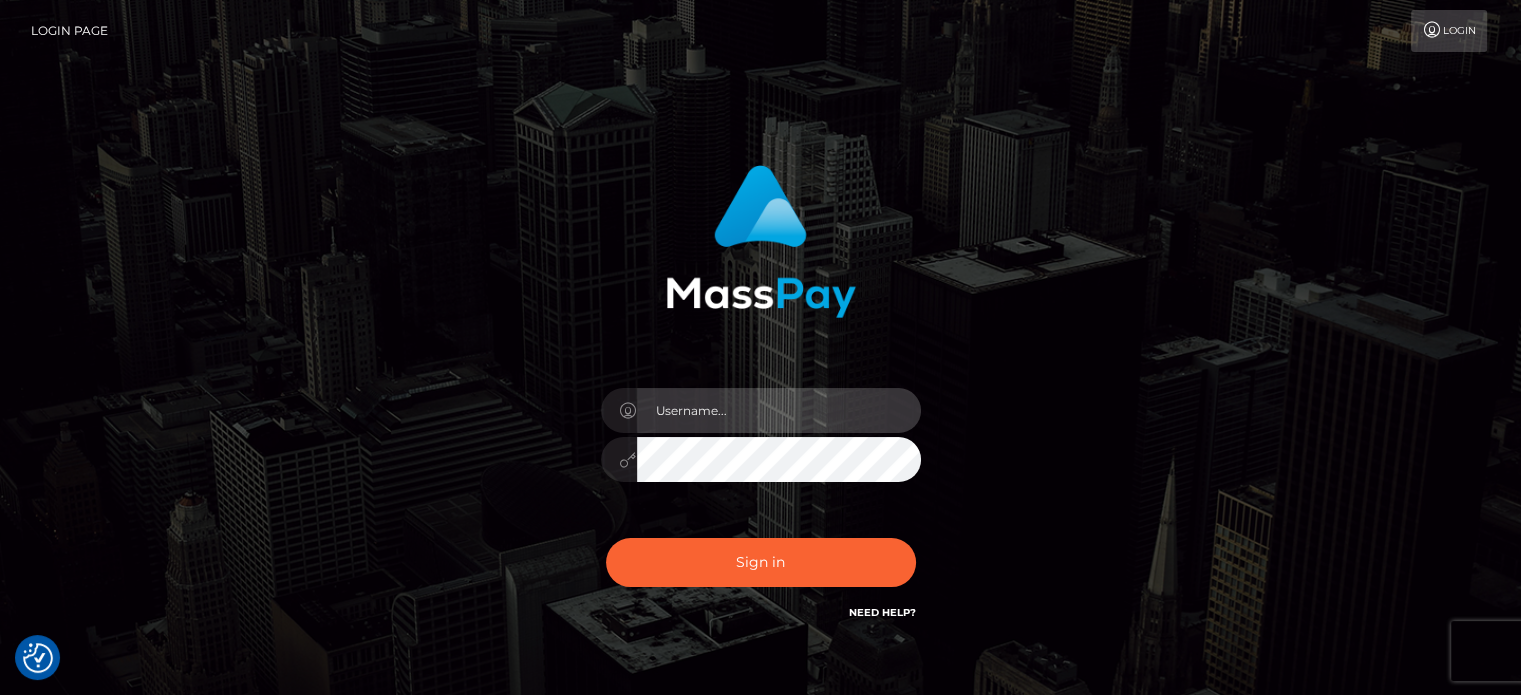 click at bounding box center [779, 410] 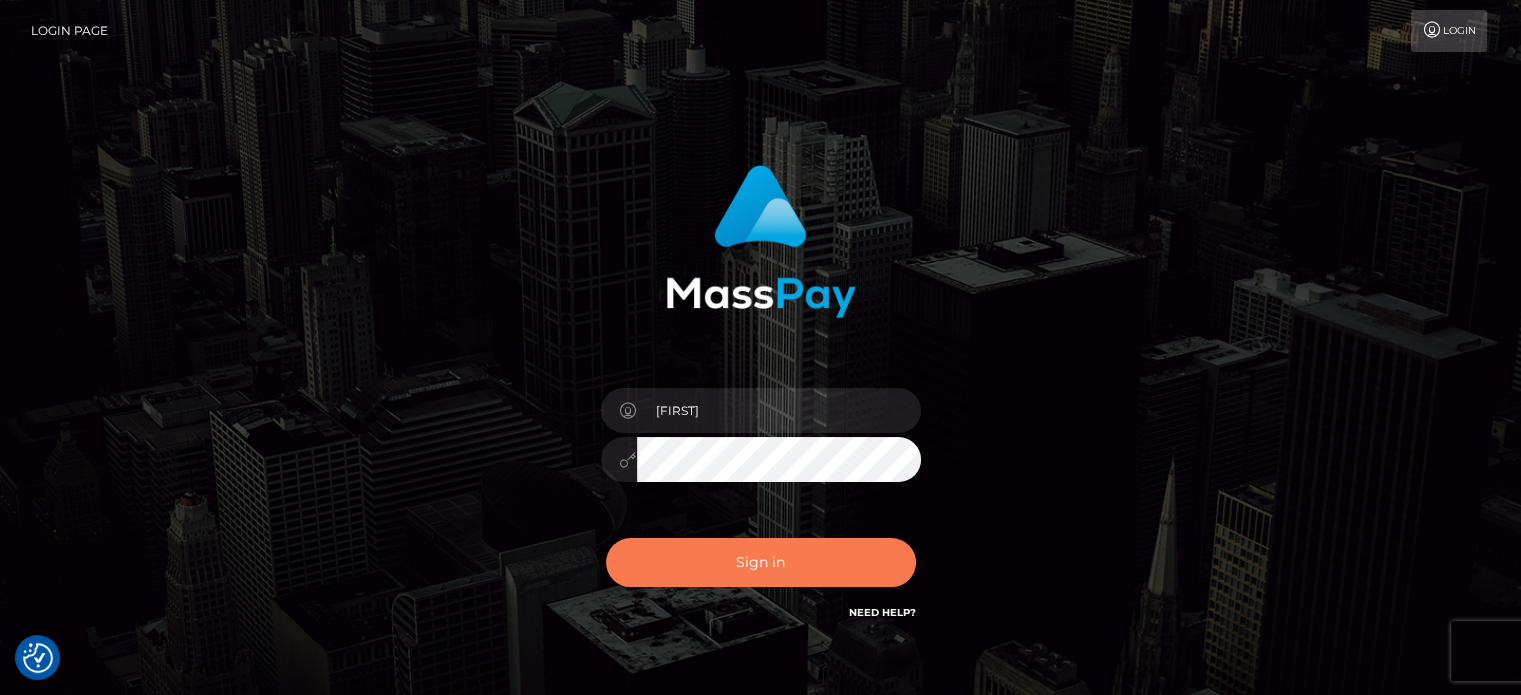 click on "Sign in" at bounding box center (761, 562) 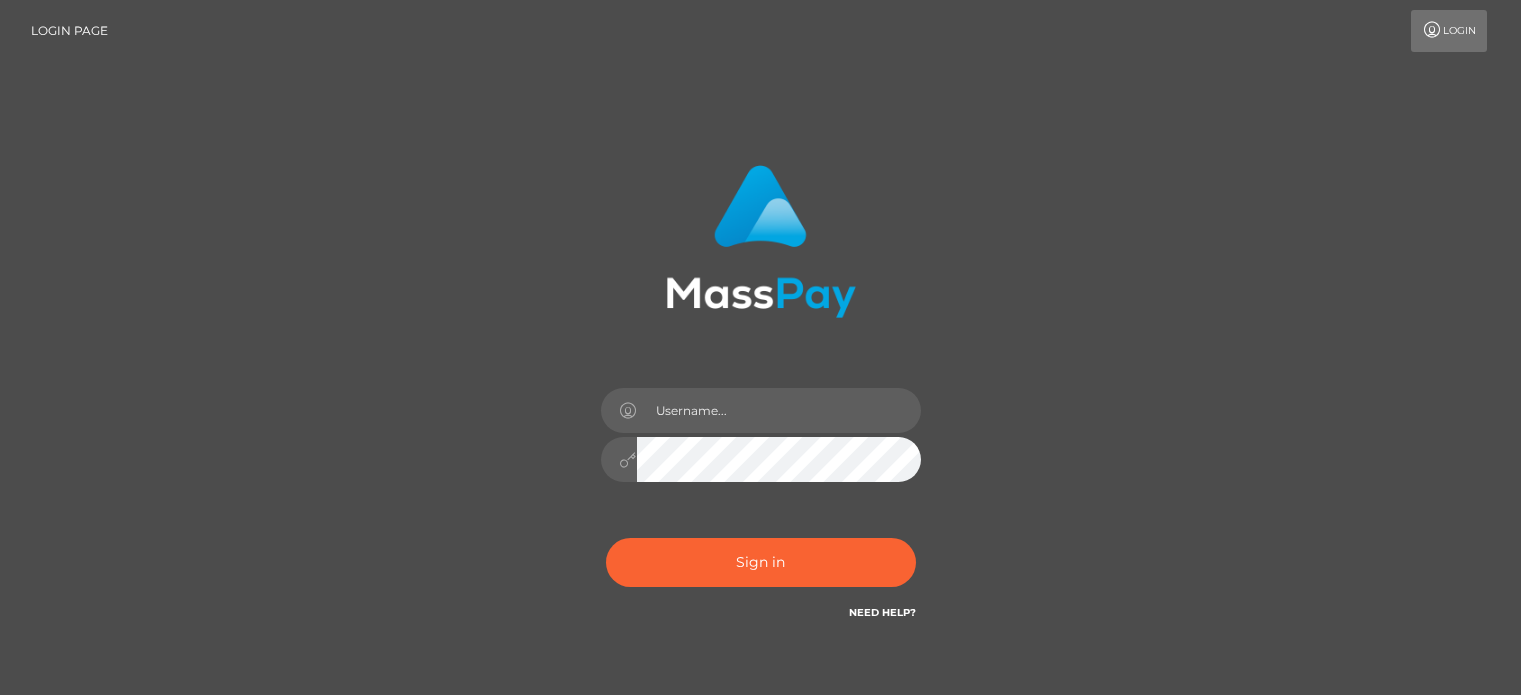 scroll, scrollTop: 0, scrollLeft: 0, axis: both 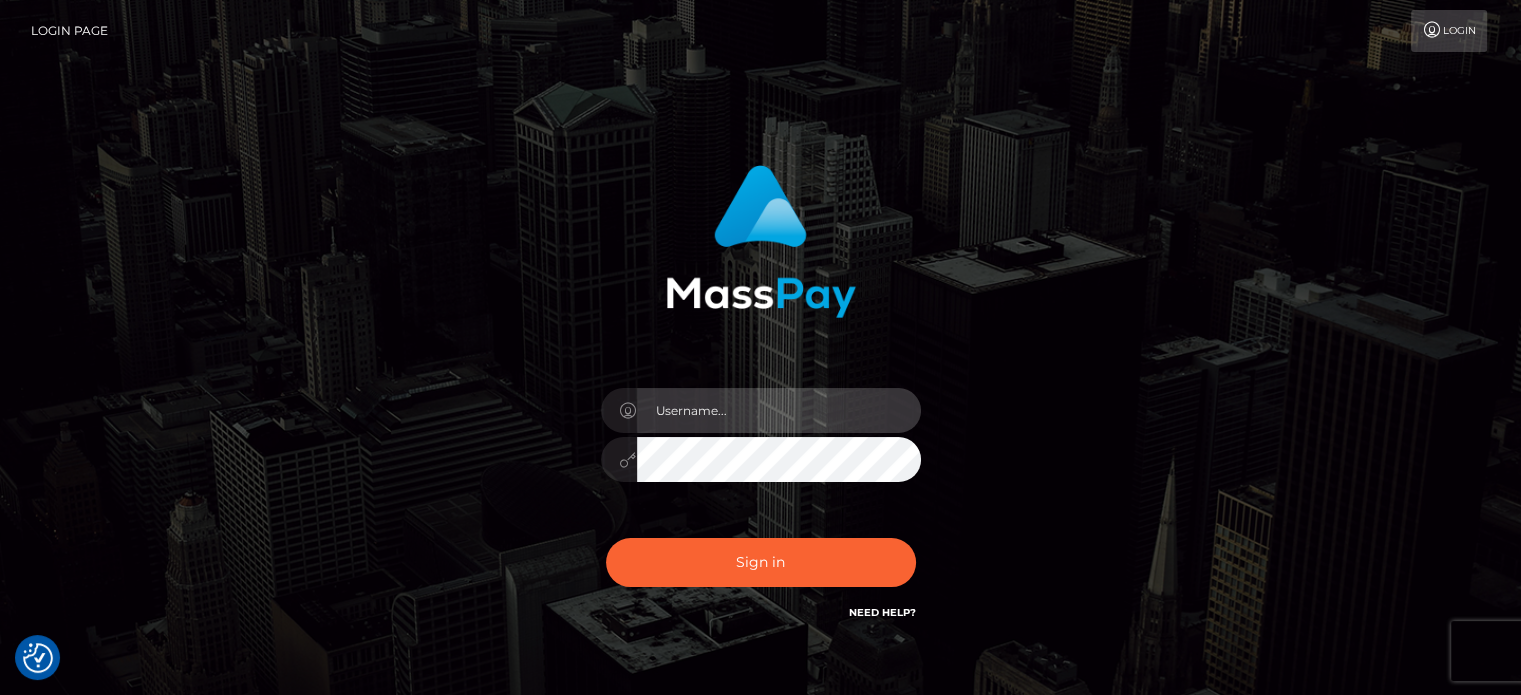 click at bounding box center (779, 410) 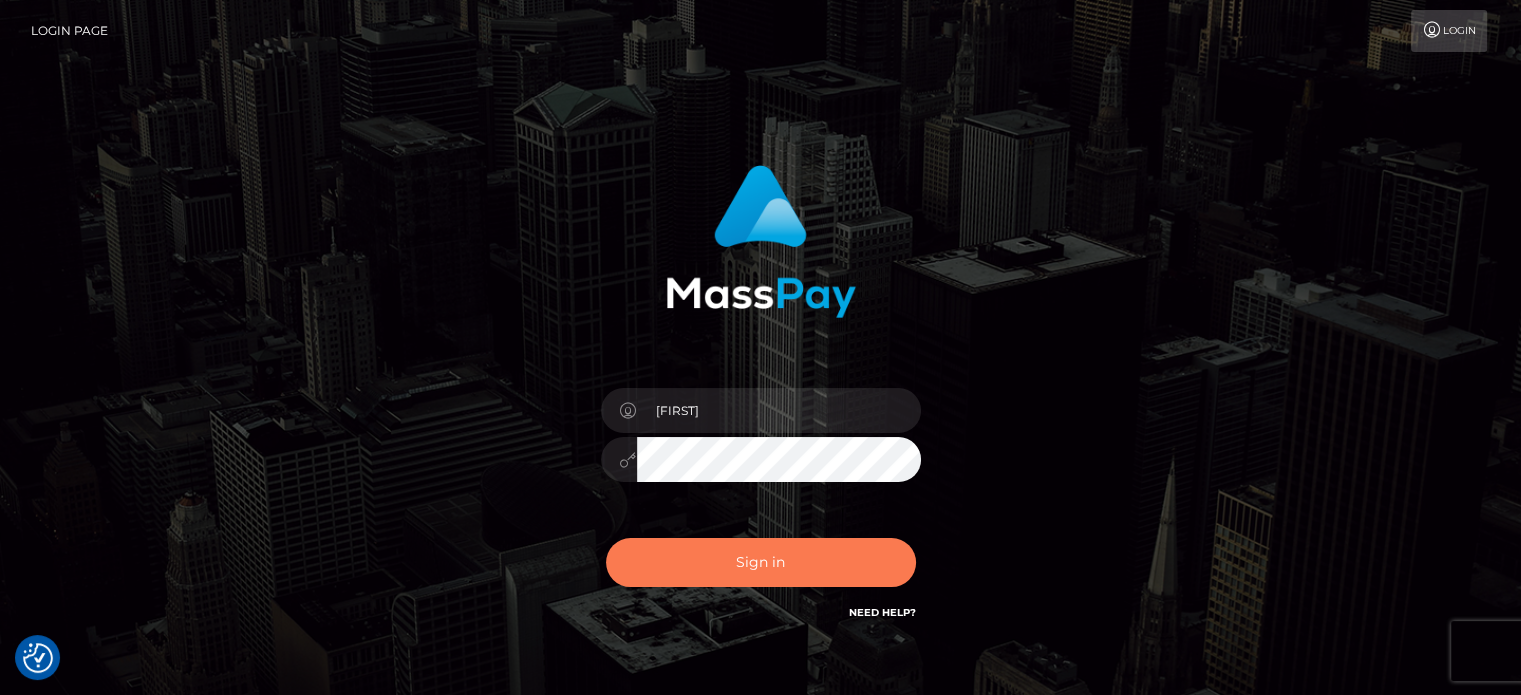 click on "Sign in" at bounding box center (761, 562) 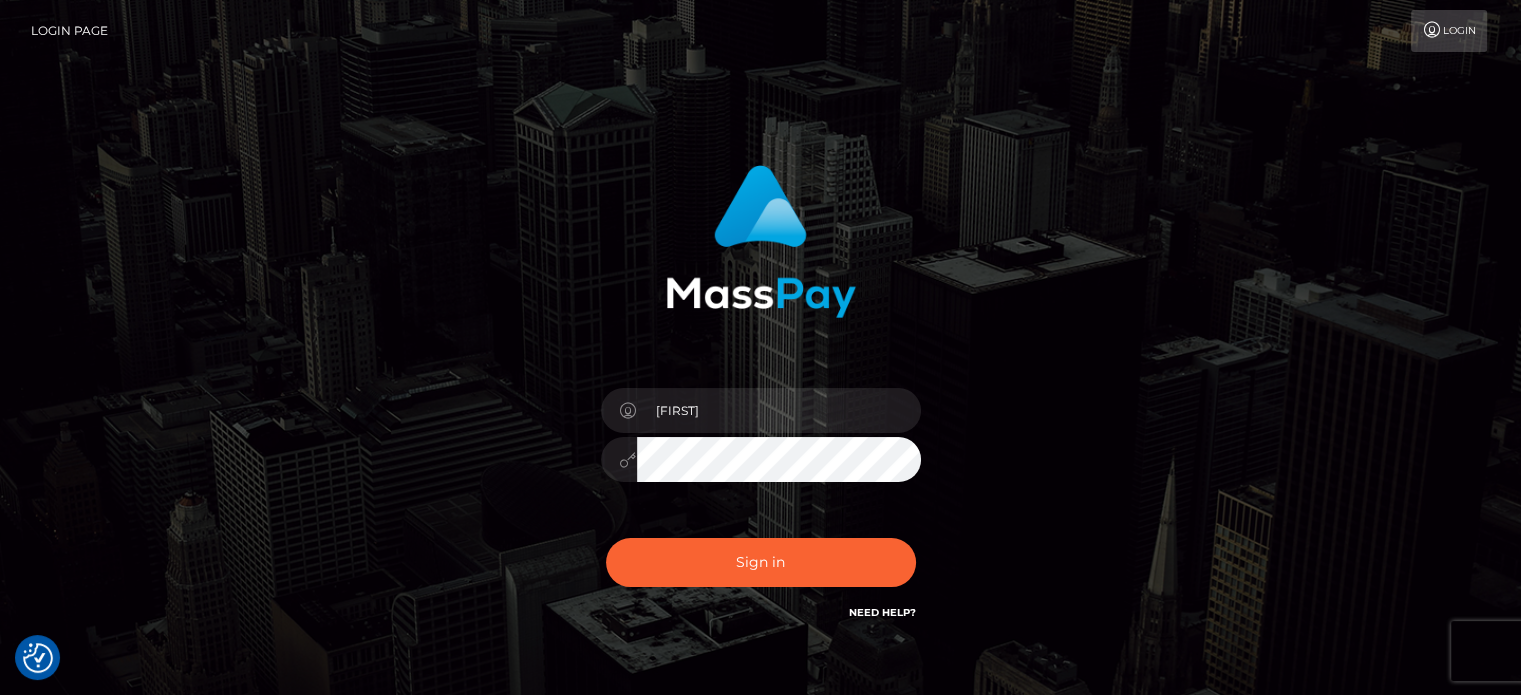 click on "Edward
Sign in" at bounding box center [760, 404] 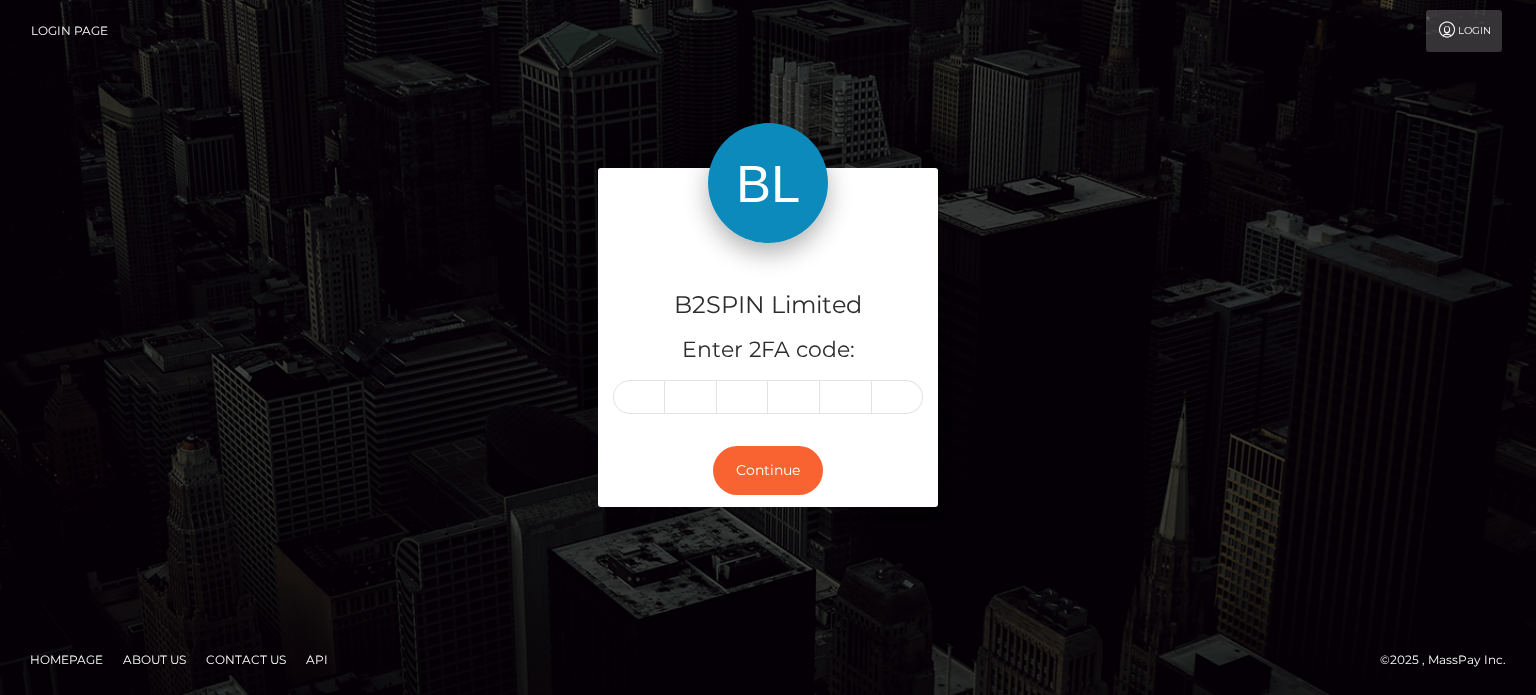 scroll, scrollTop: 0, scrollLeft: 0, axis: both 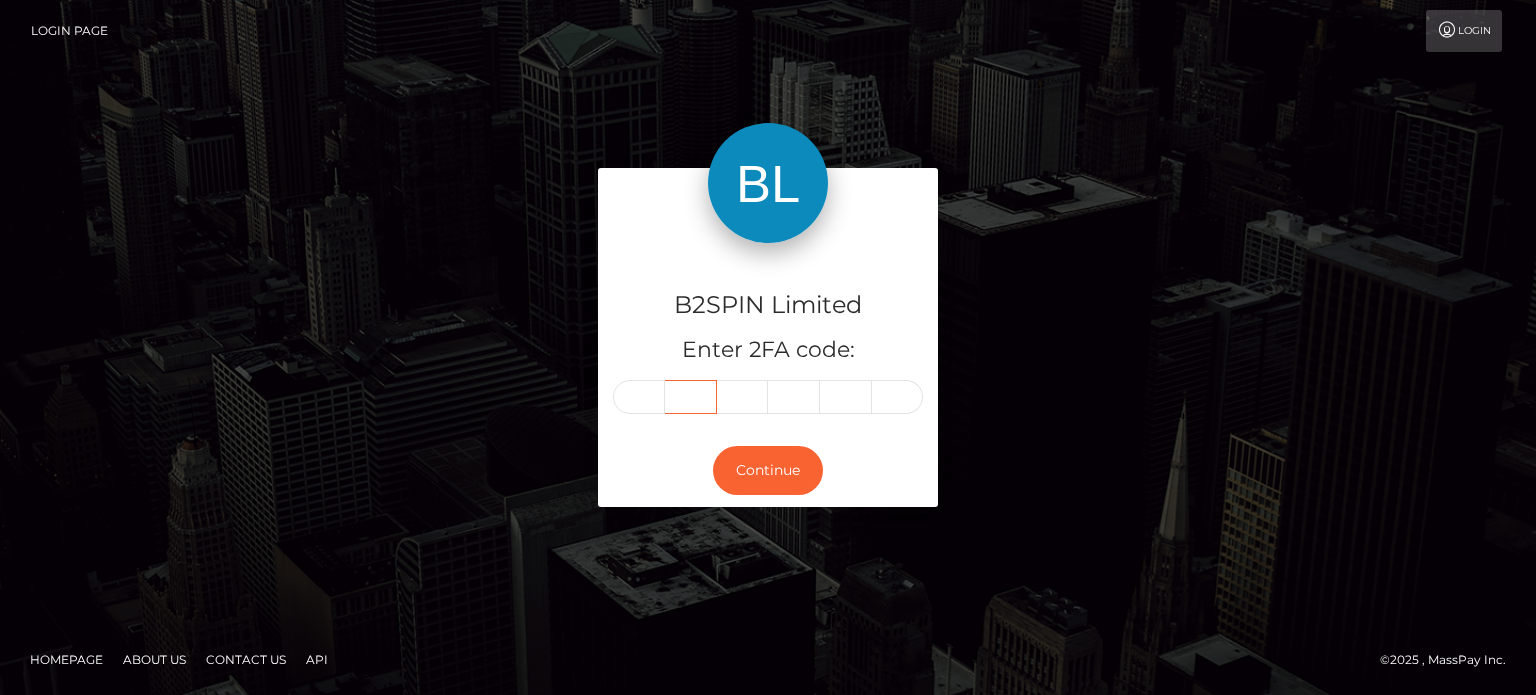 click at bounding box center [691, 397] 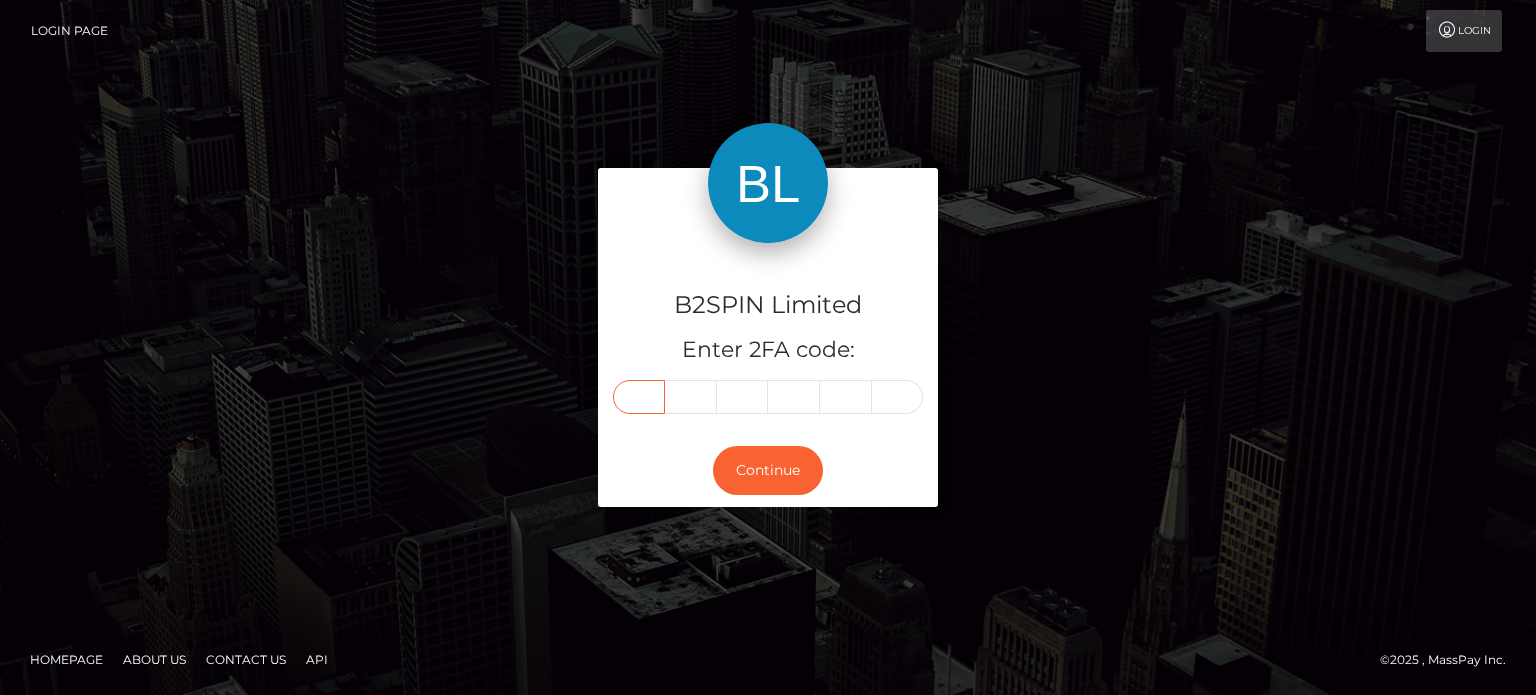 click at bounding box center [639, 397] 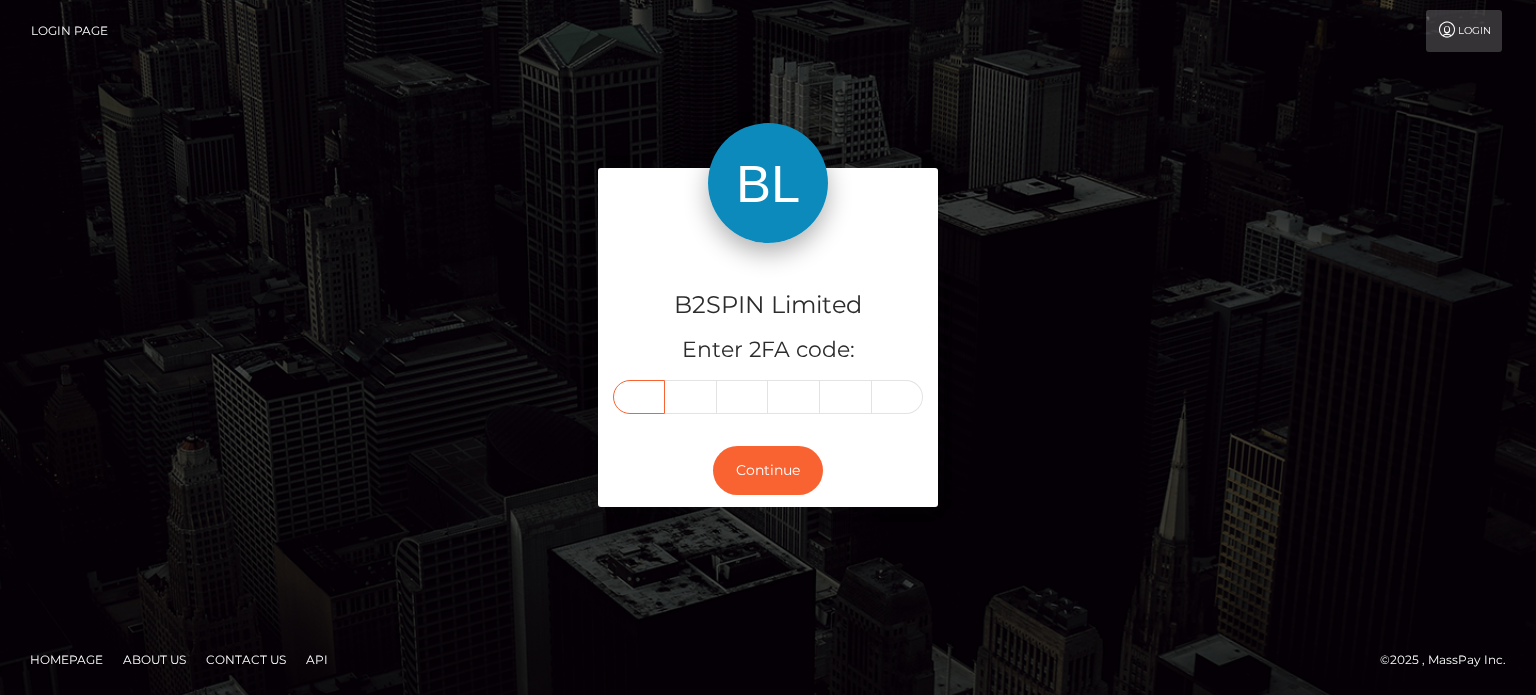 paste on "8" 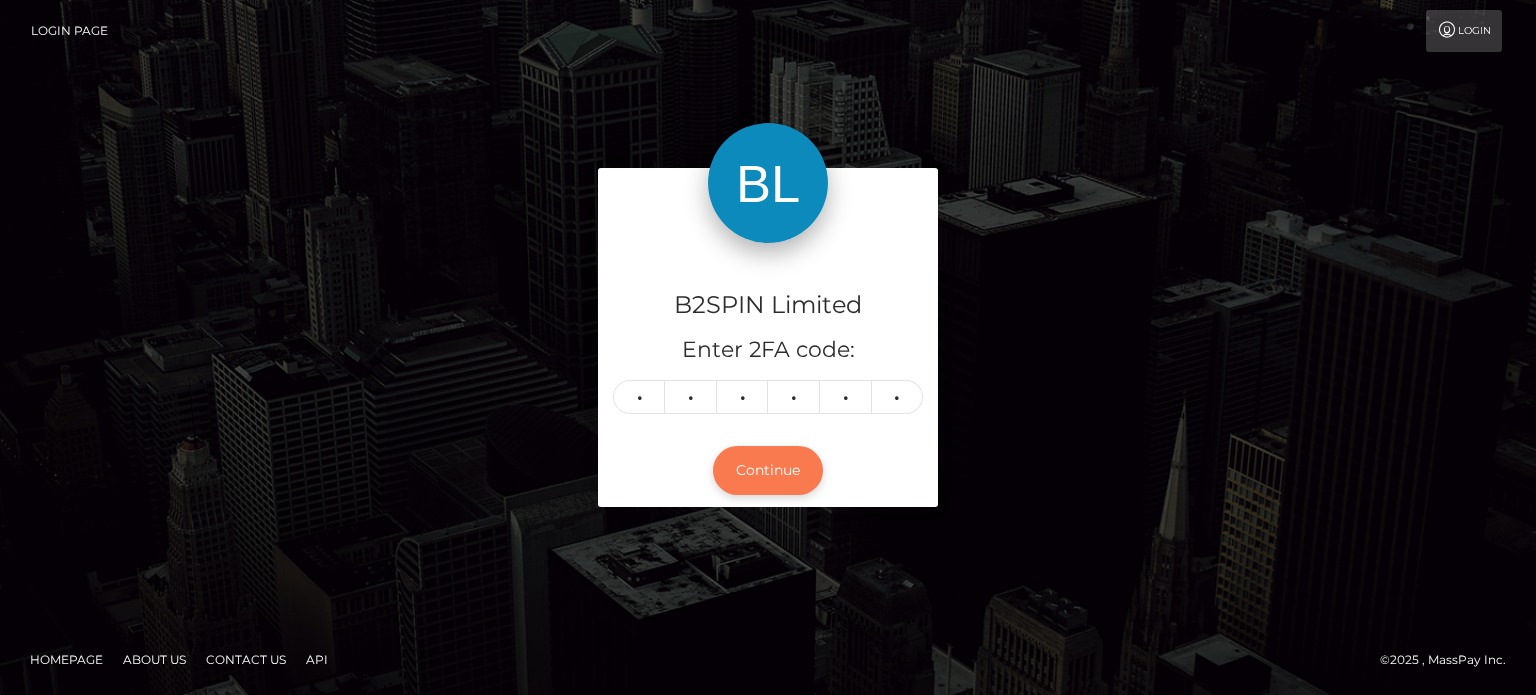 click on "Continue" at bounding box center [768, 470] 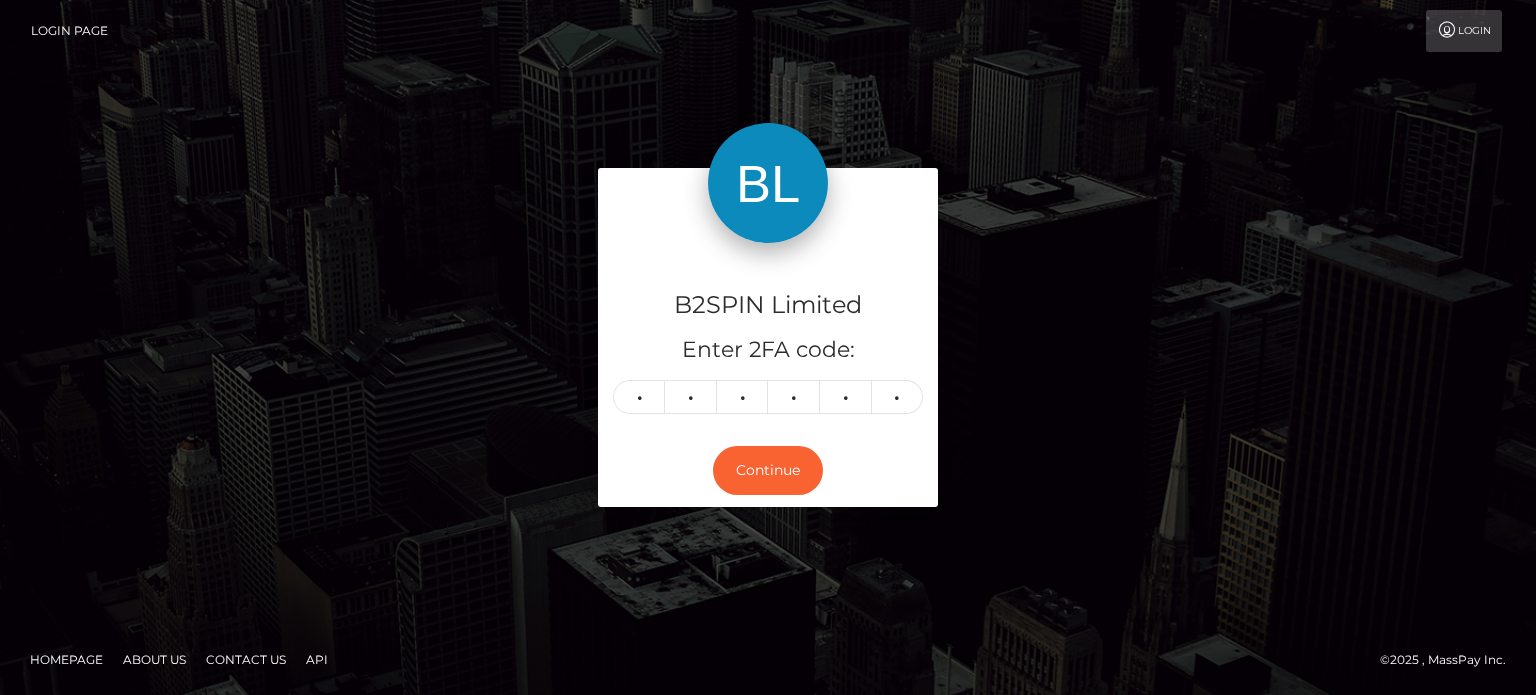 drag, startPoint x: 1152, startPoint y: 363, endPoint x: 1075, endPoint y: 102, distance: 272.1213 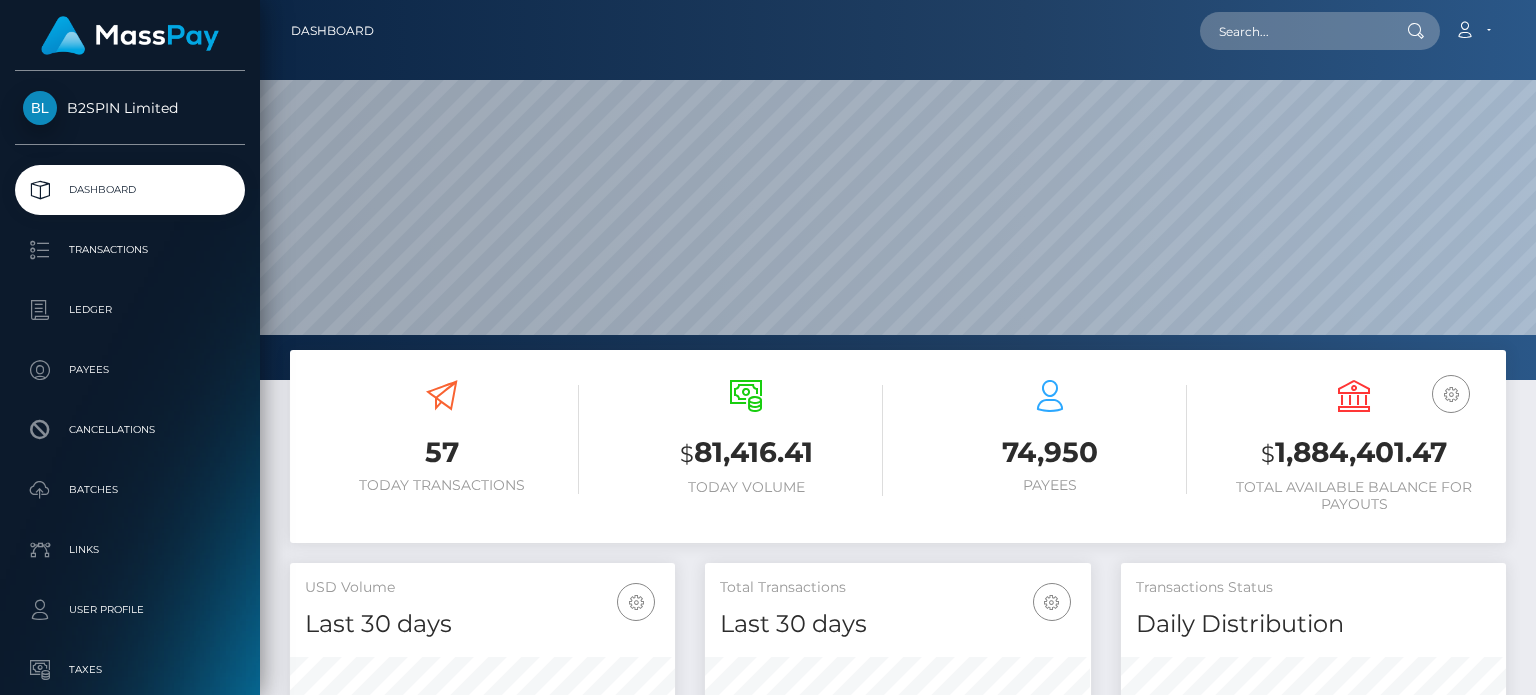 scroll, scrollTop: 0, scrollLeft: 0, axis: both 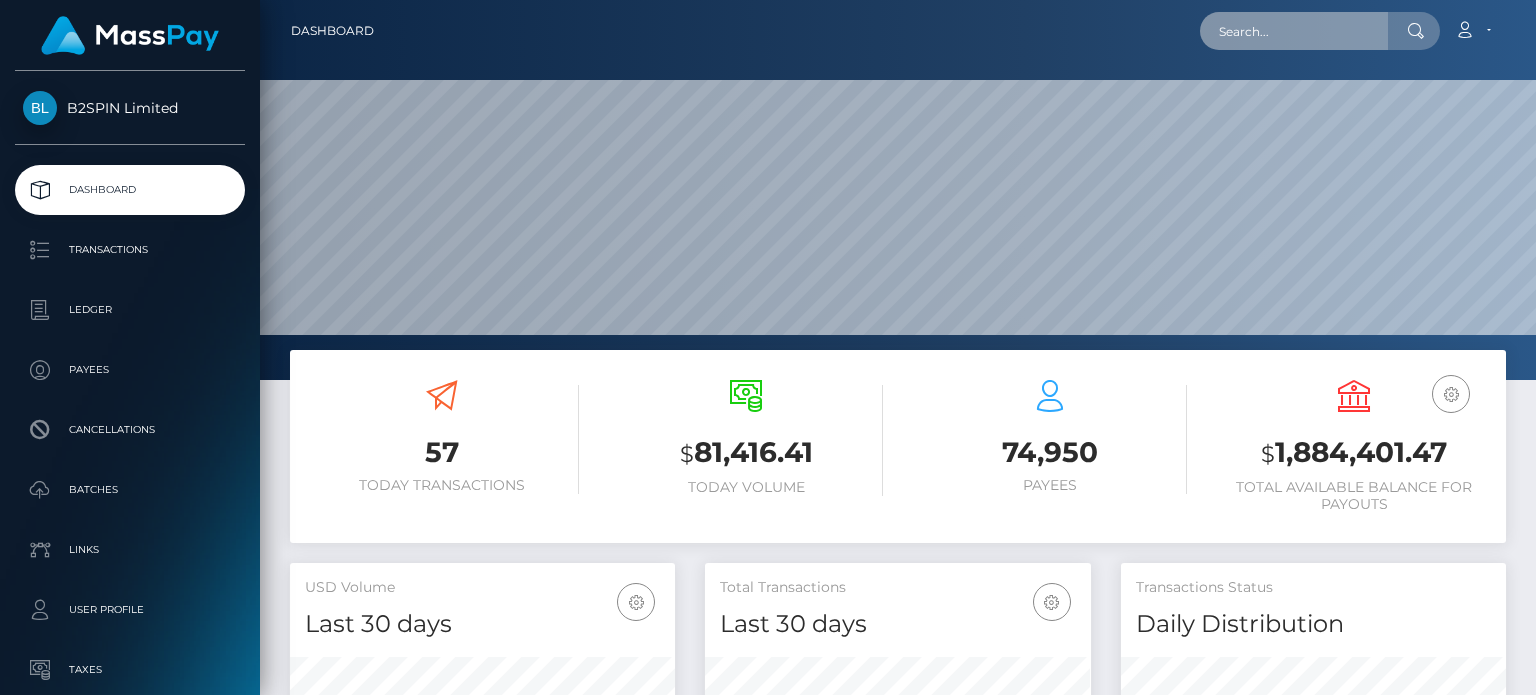 click at bounding box center [1294, 31] 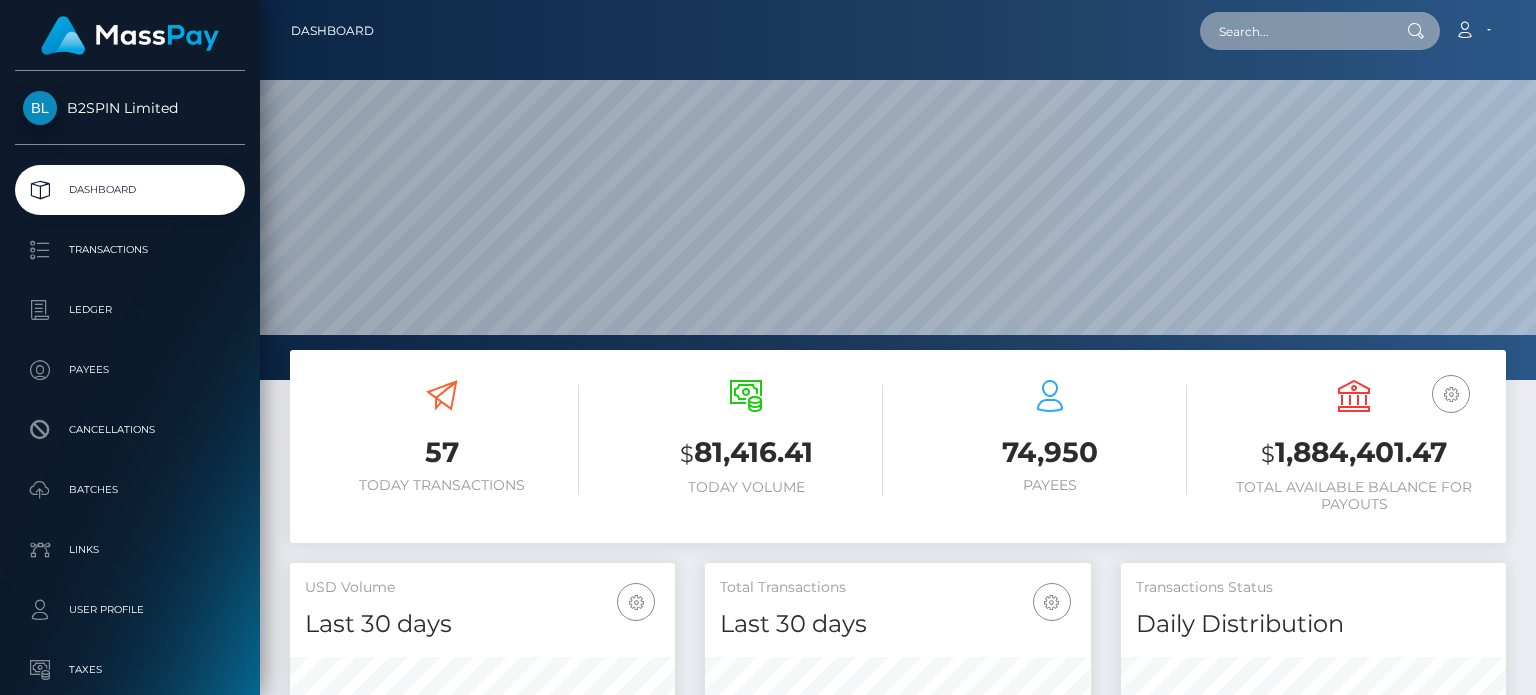 paste on "3126613" 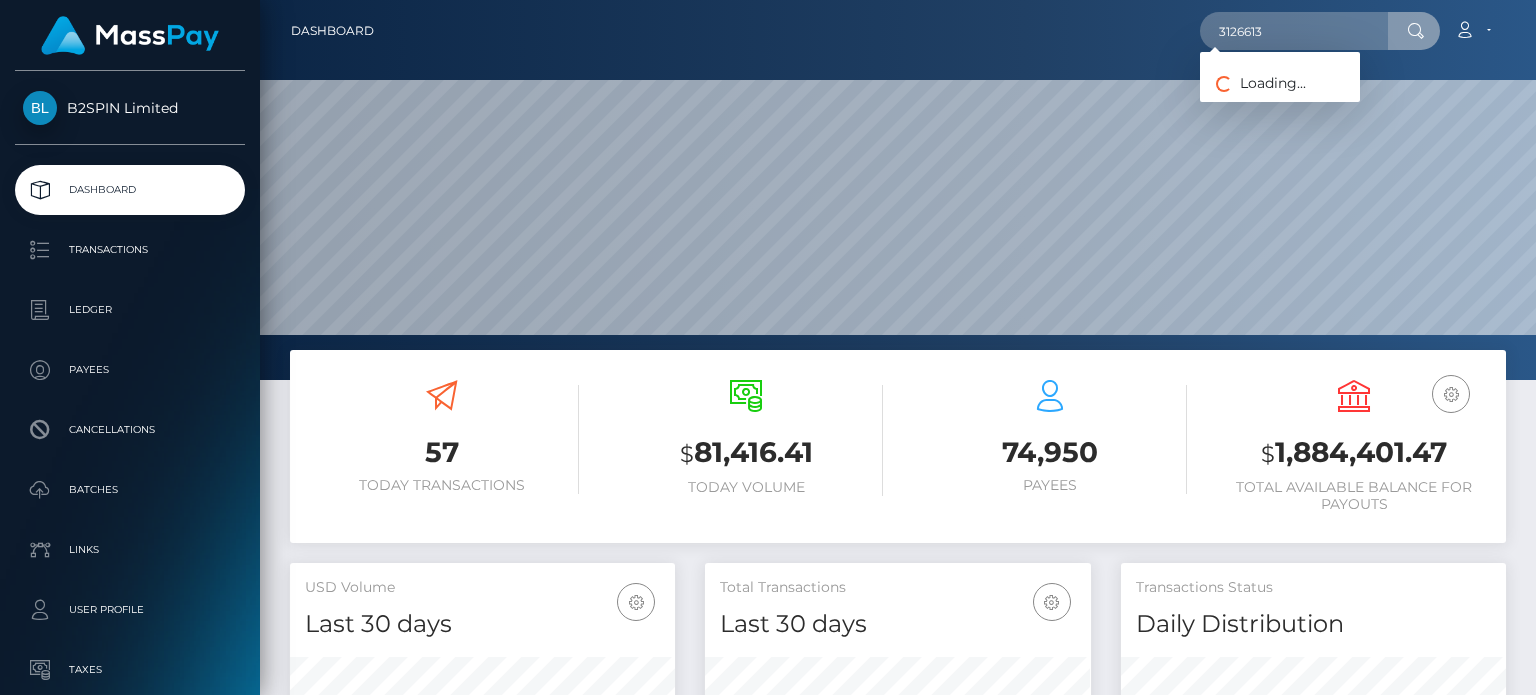 click on "Loading...
Loading..." at bounding box center (1253, 83) 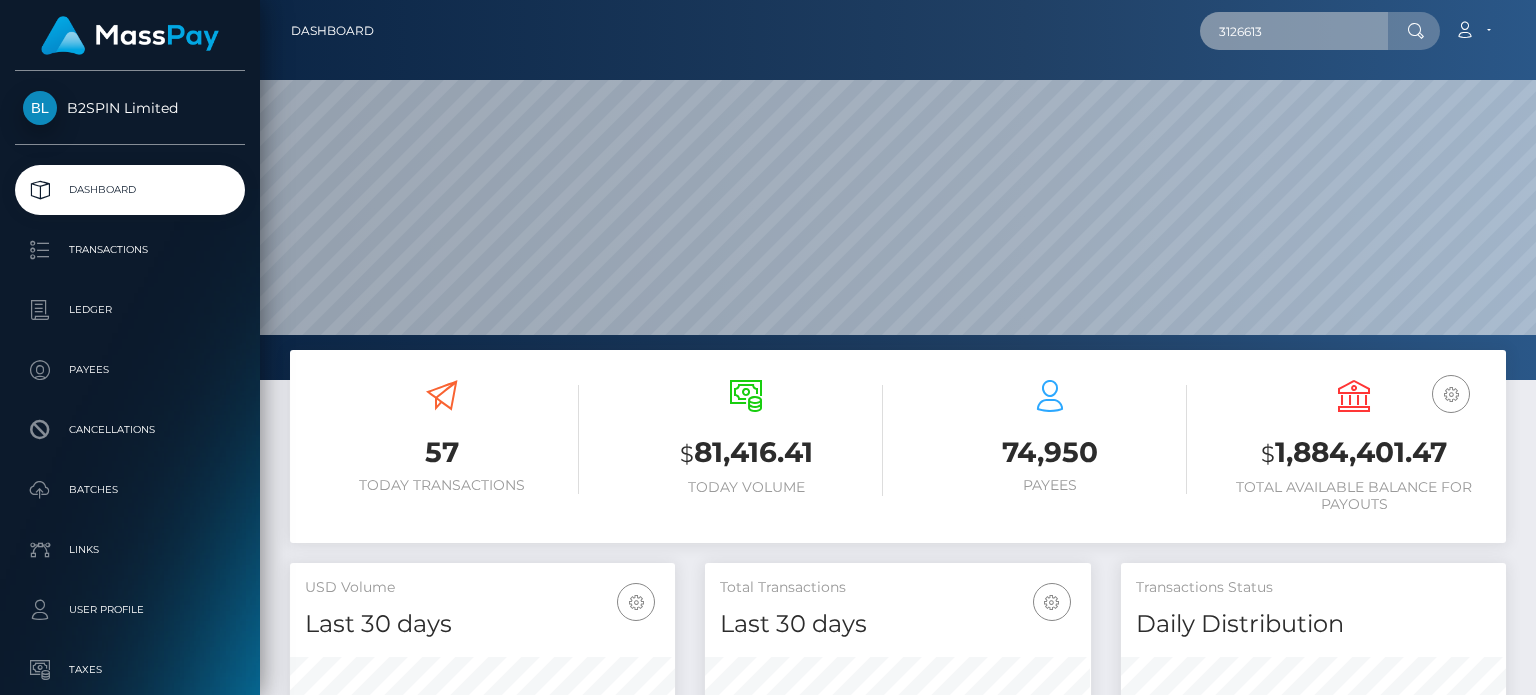click on "3126613" at bounding box center [1294, 31] 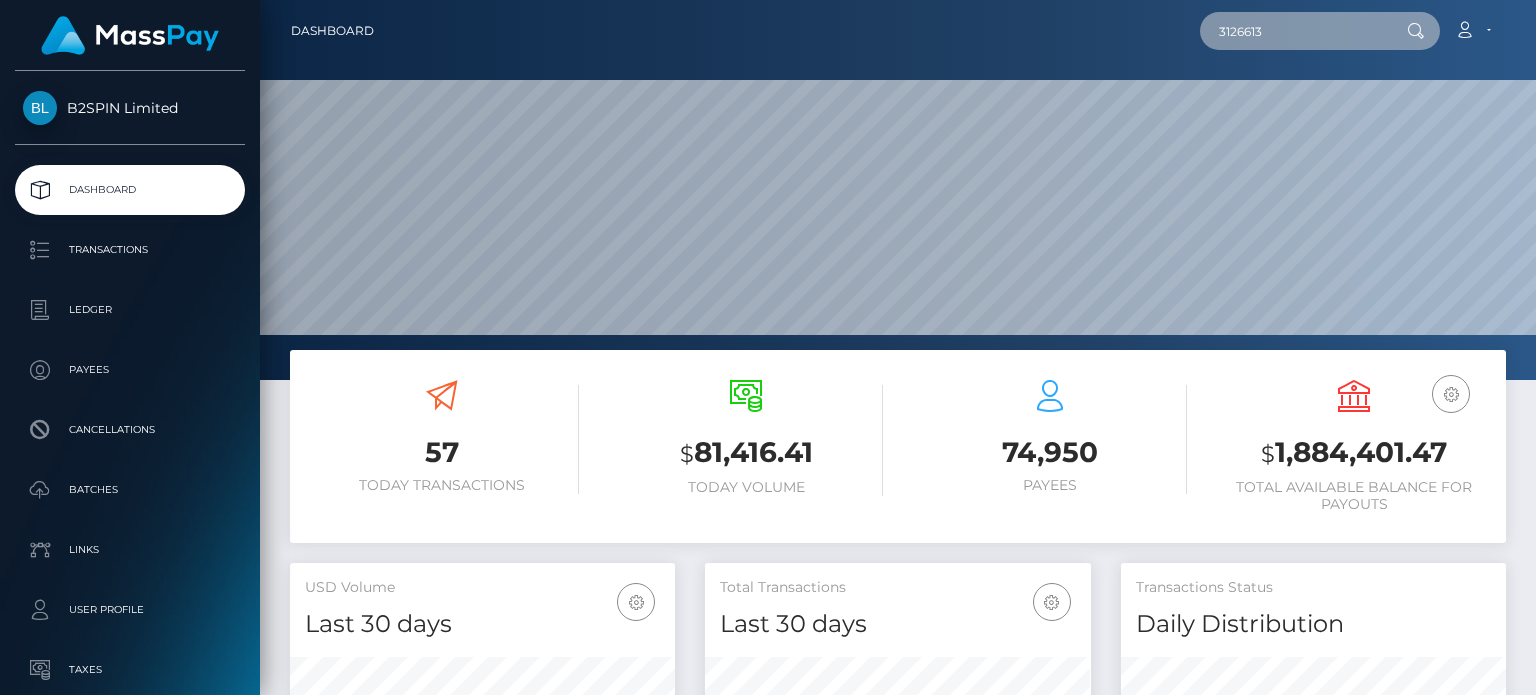 click on "3126613" at bounding box center (1294, 31) 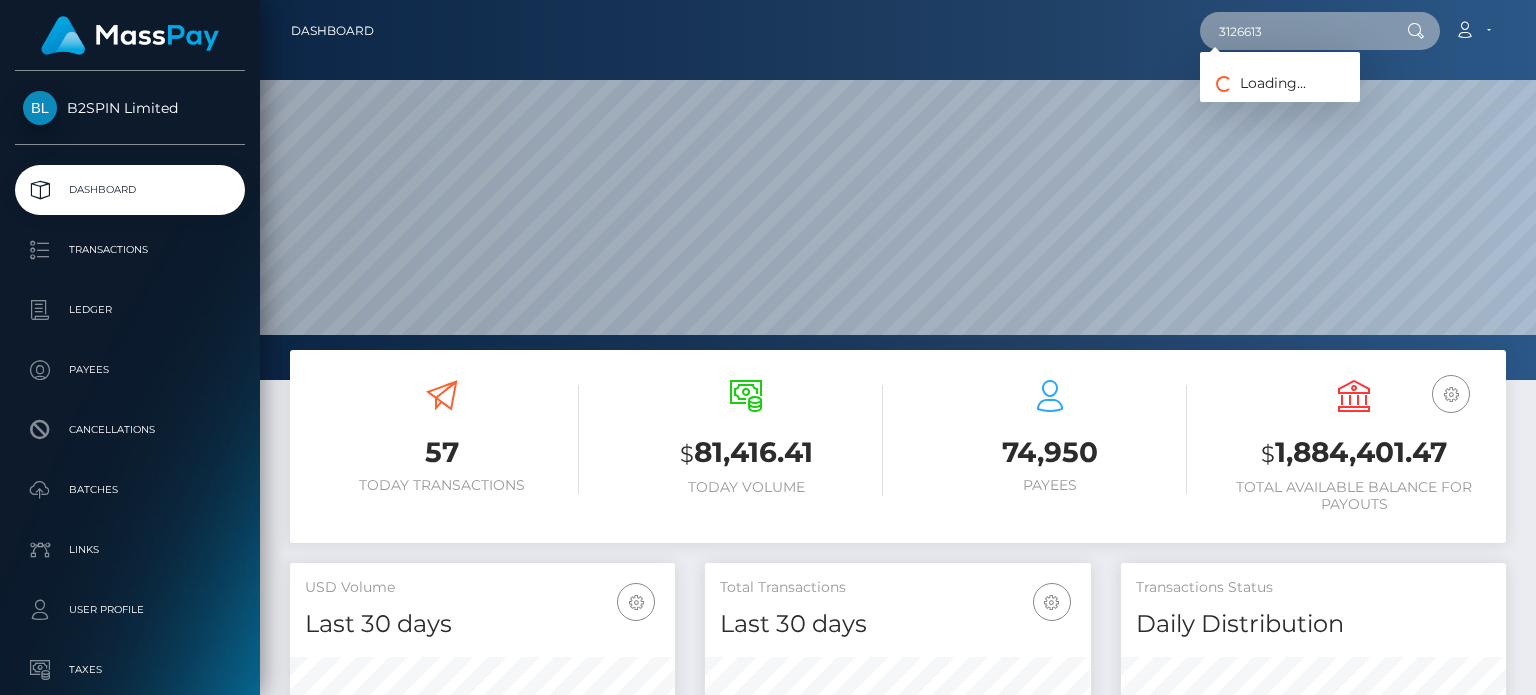 click on "3126613" at bounding box center (1294, 31) 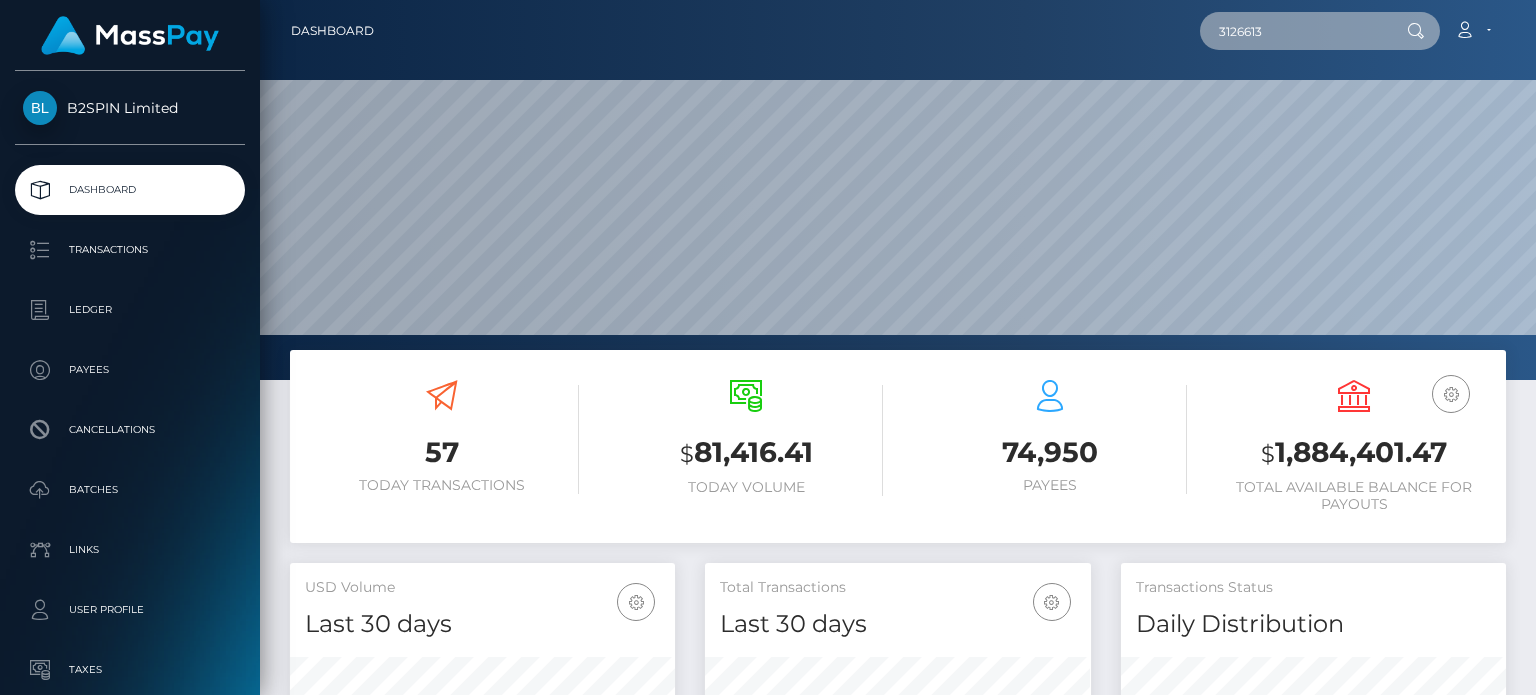click on "3126613" at bounding box center (1294, 31) 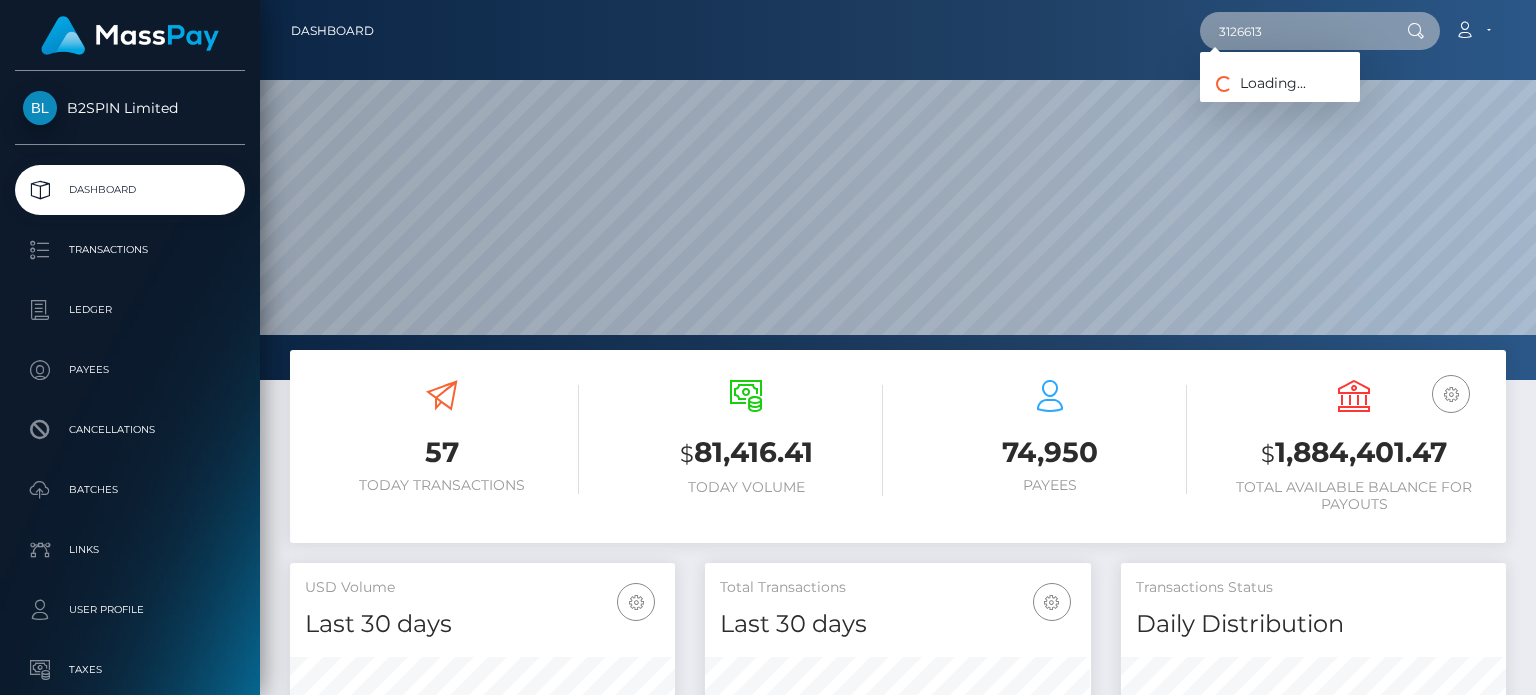 paste on "537" 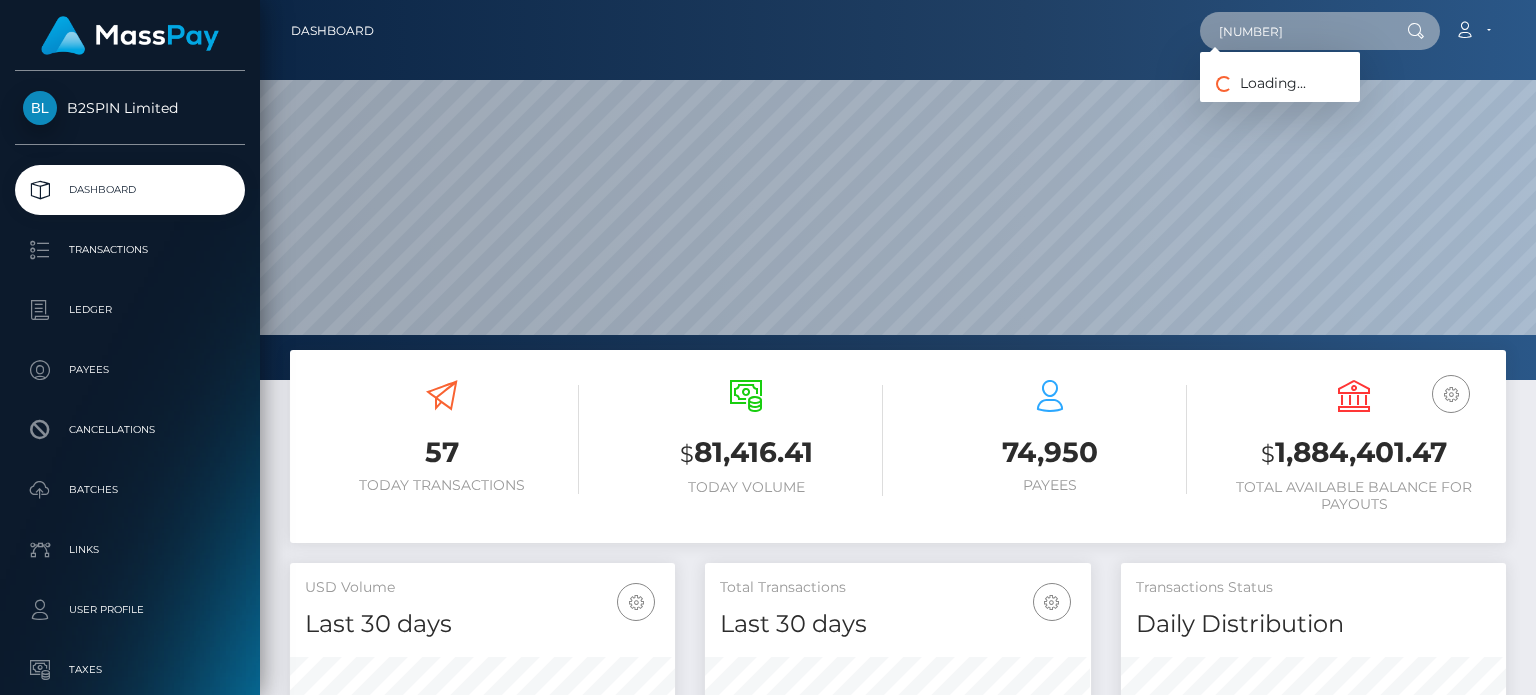 type on "3126537" 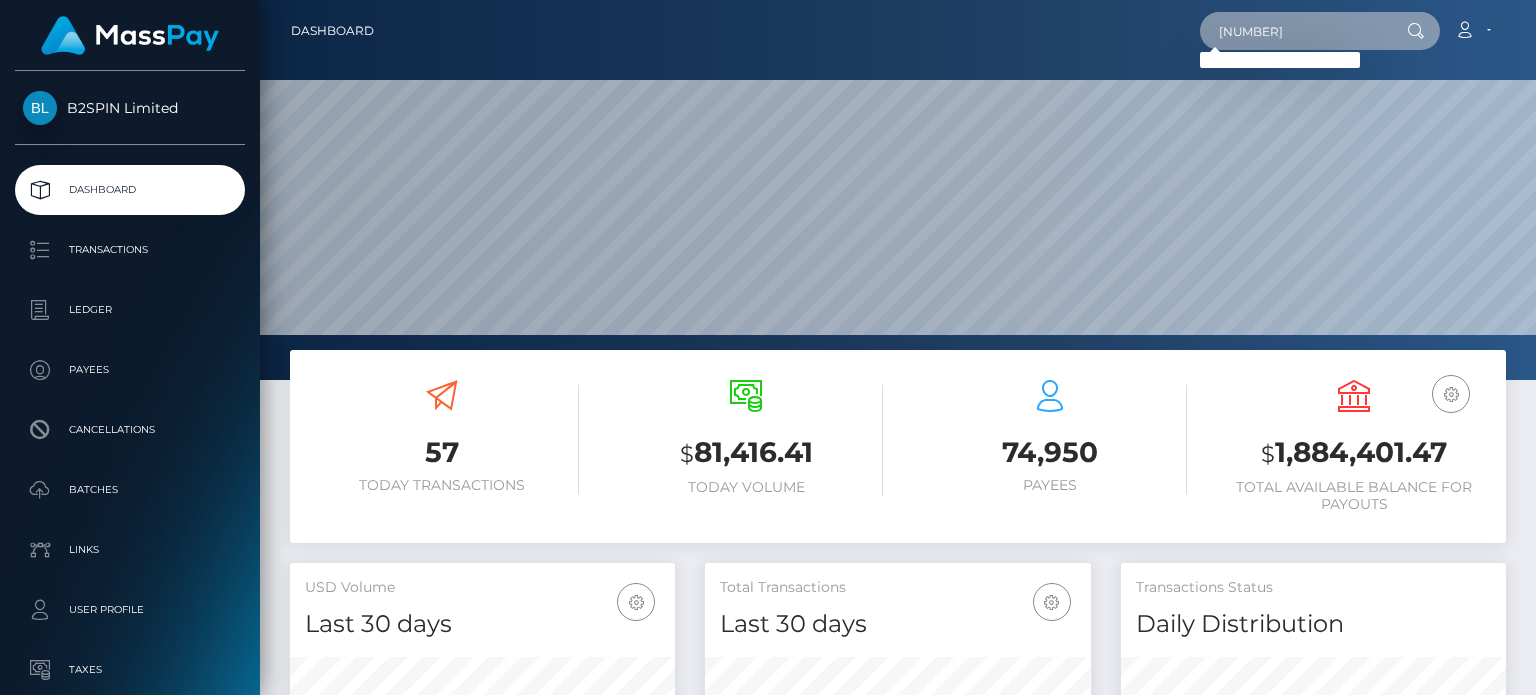 click on "3126537" at bounding box center [1294, 31] 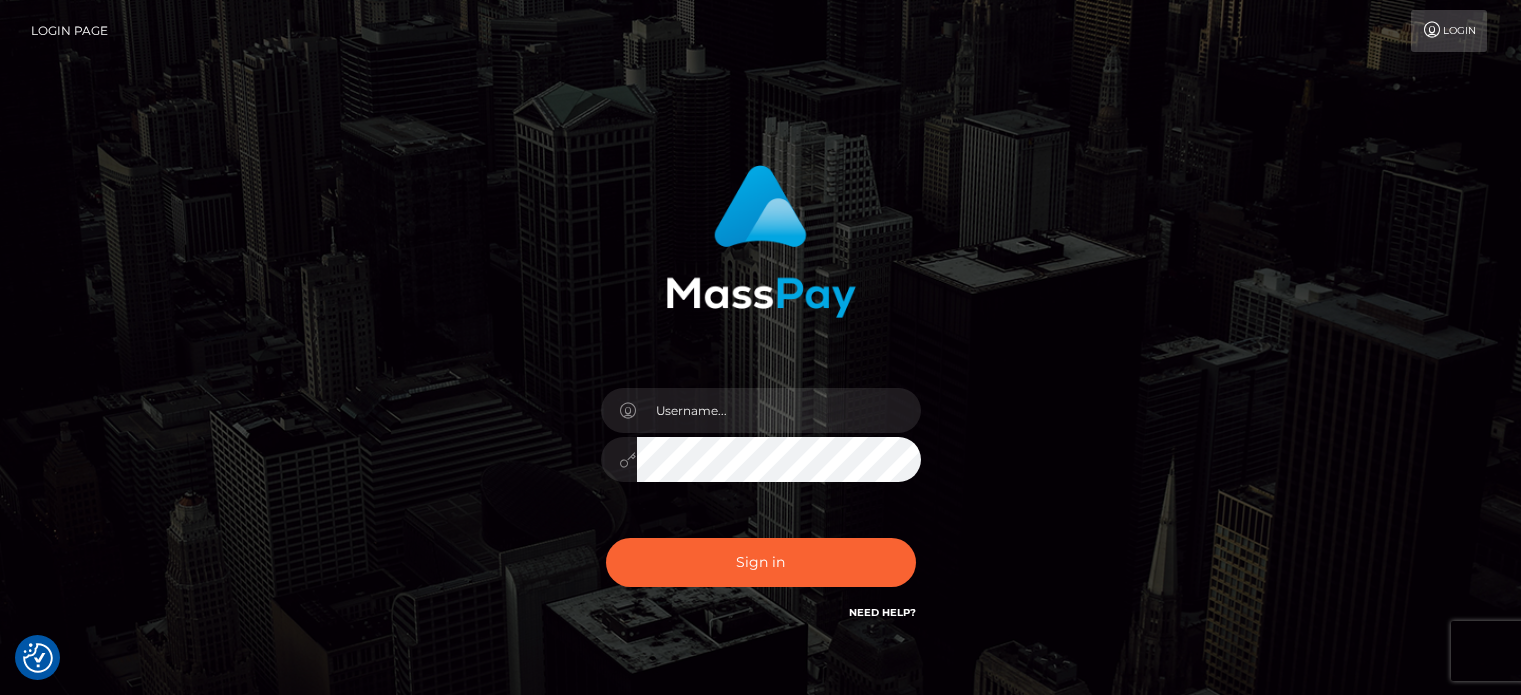 scroll, scrollTop: 0, scrollLeft: 0, axis: both 